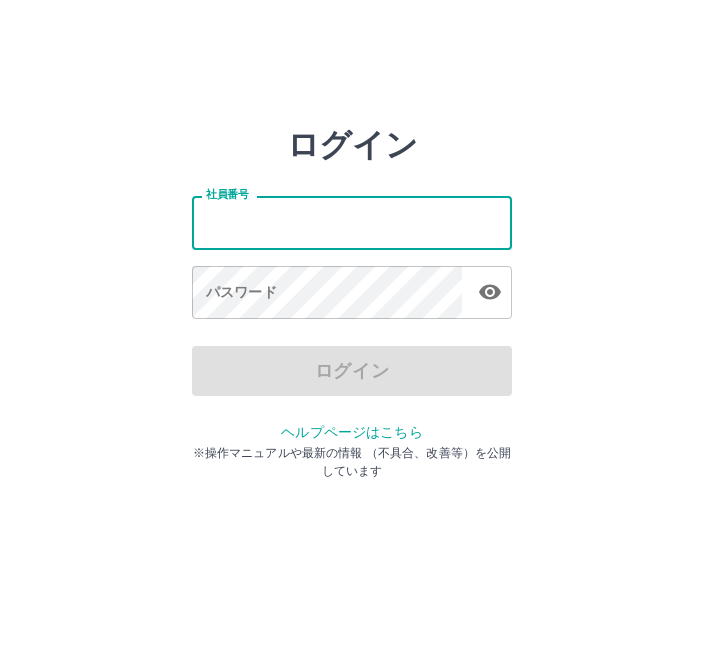 scroll, scrollTop: 0, scrollLeft: 0, axis: both 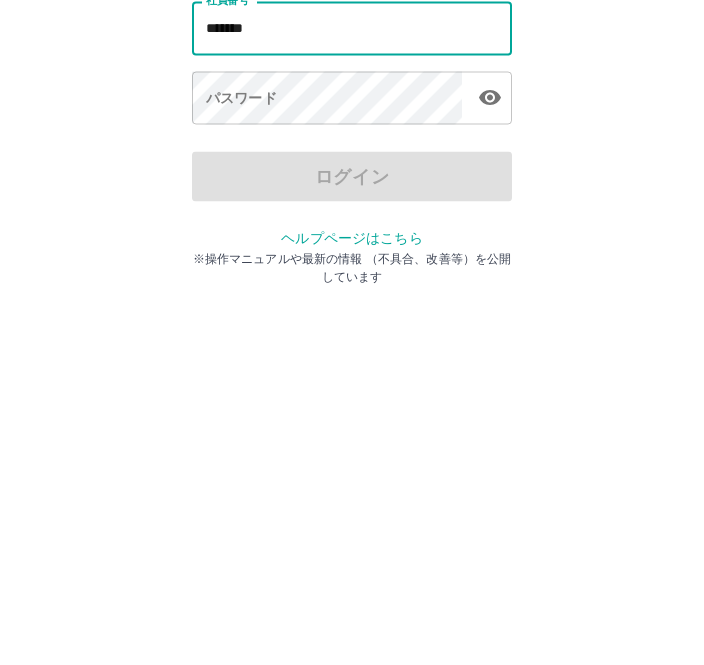 type on "*******" 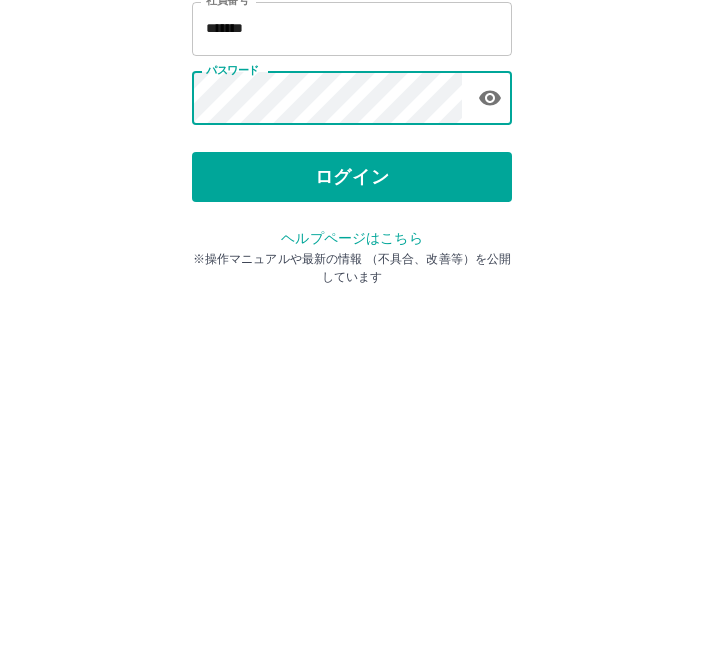 click on "ログイン" at bounding box center [352, 371] 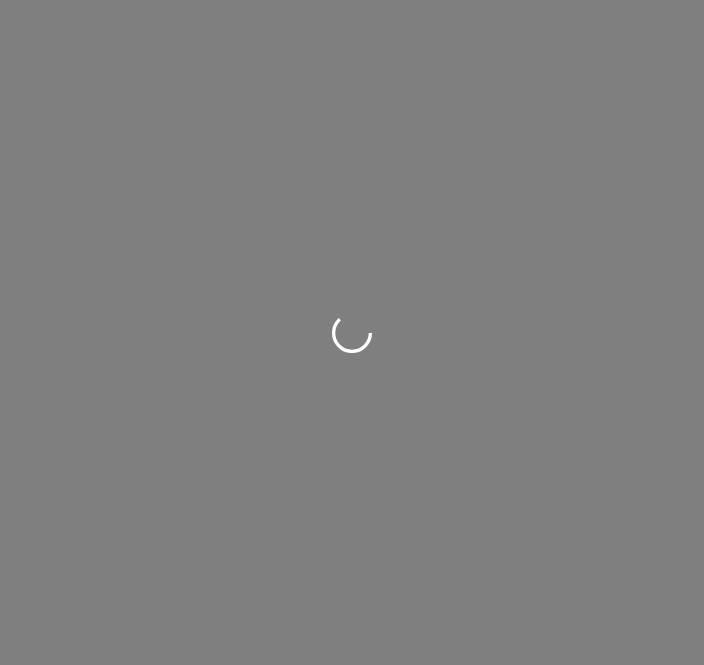 scroll, scrollTop: 0, scrollLeft: 0, axis: both 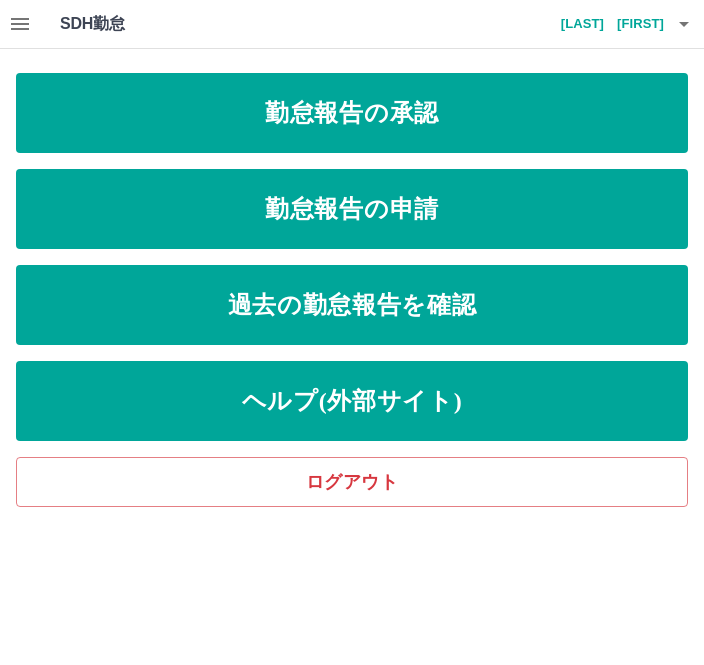 click on "勤怠報告の申請" at bounding box center [352, 209] 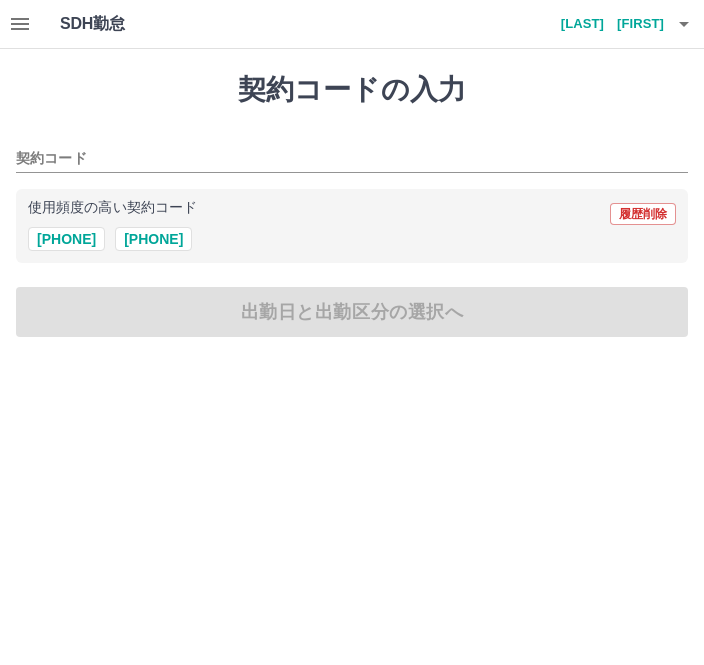 click on "[POSTAL_CODE]" at bounding box center [153, 239] 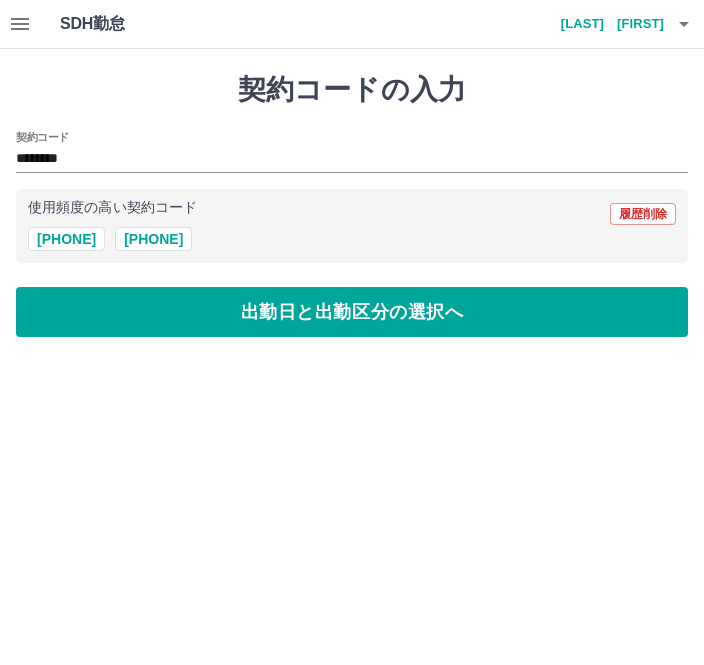 click on "出勤日と出勤区分の選択へ" at bounding box center (352, 312) 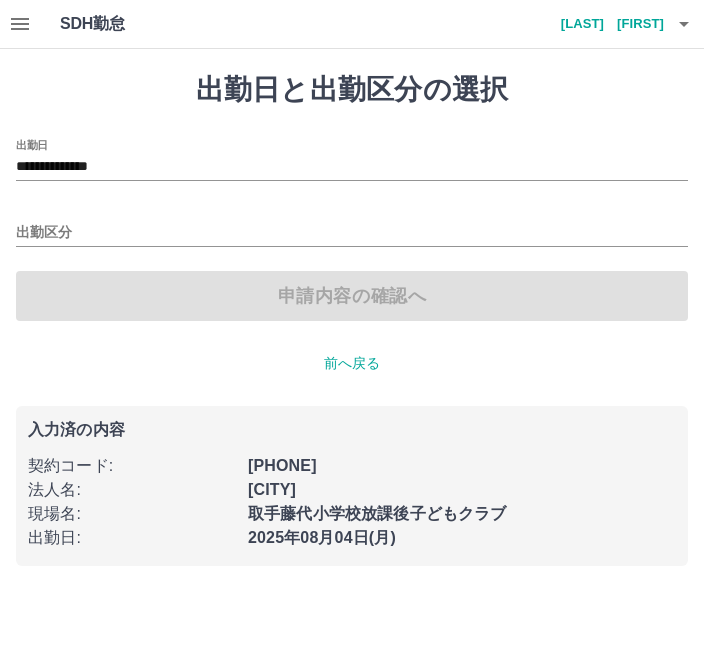 click on "出勤区分" at bounding box center (352, 233) 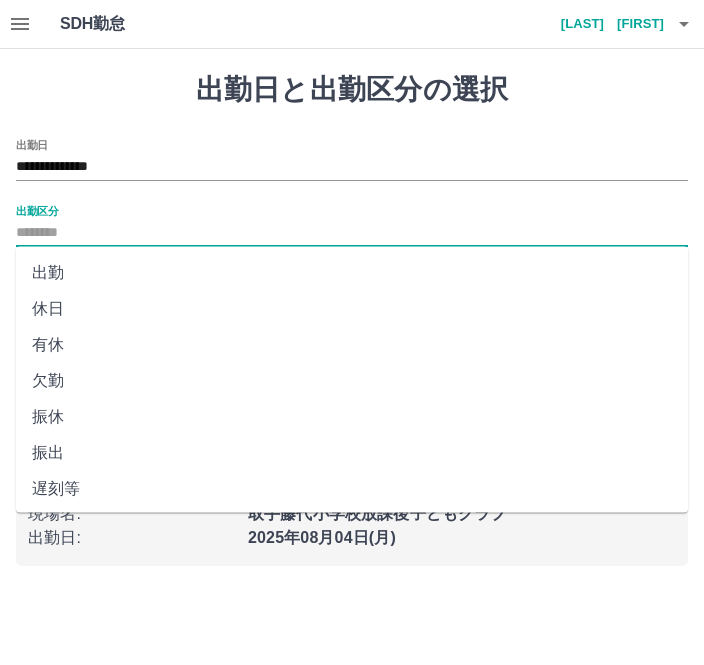 click on "出勤" at bounding box center [352, 273] 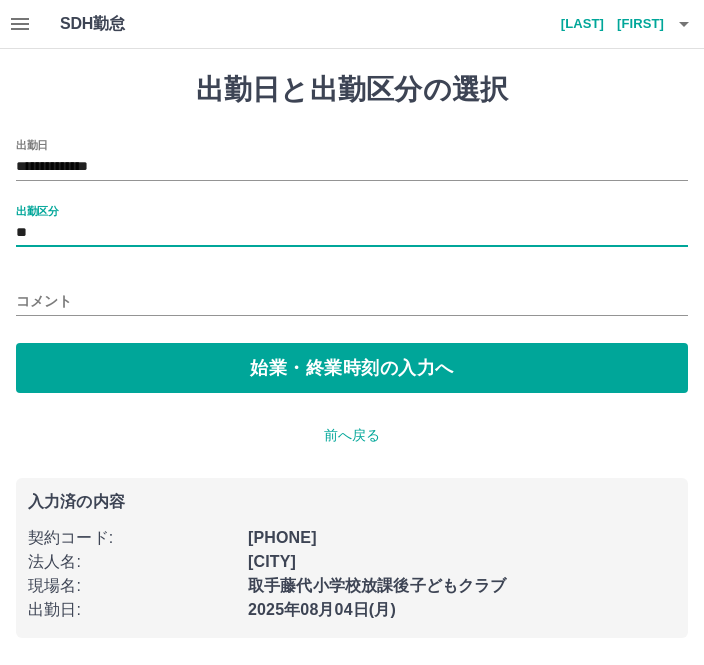 click on "始業・終業時刻の入力へ" at bounding box center (352, 368) 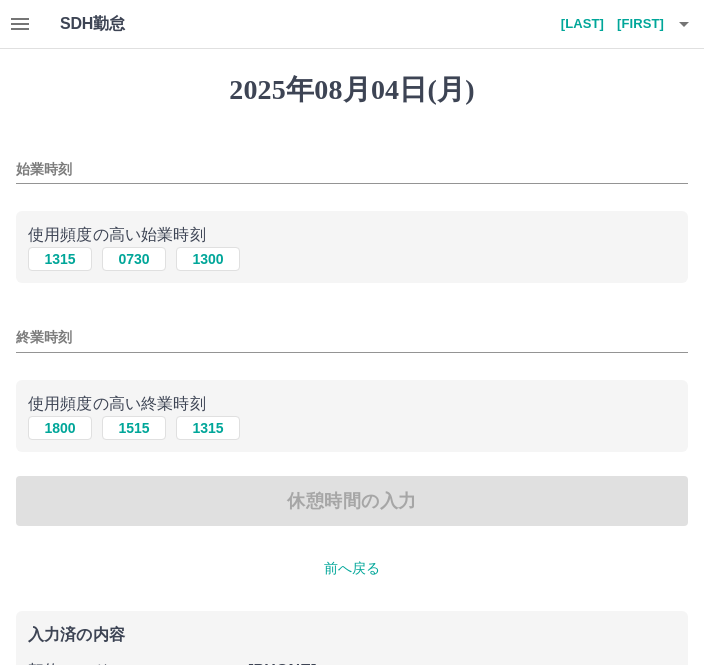 click on "1300" at bounding box center (208, 259) 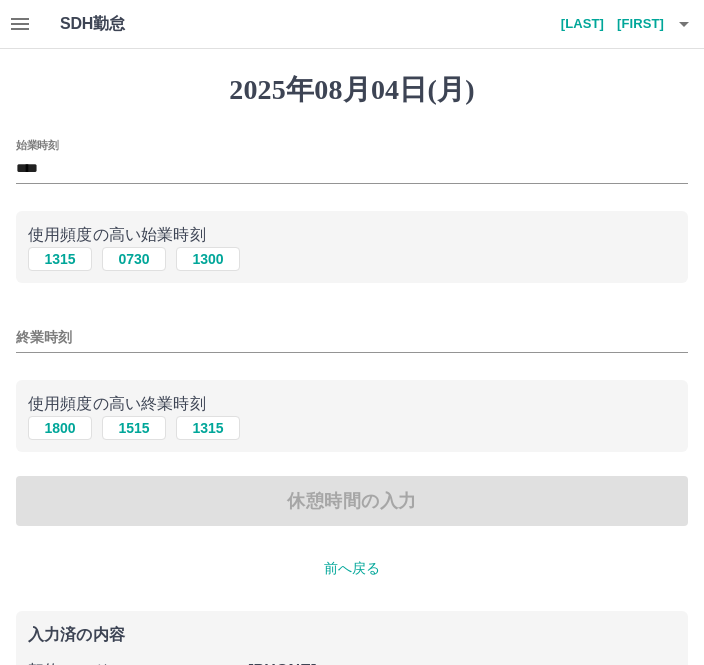 click on "終業時刻" at bounding box center (352, 337) 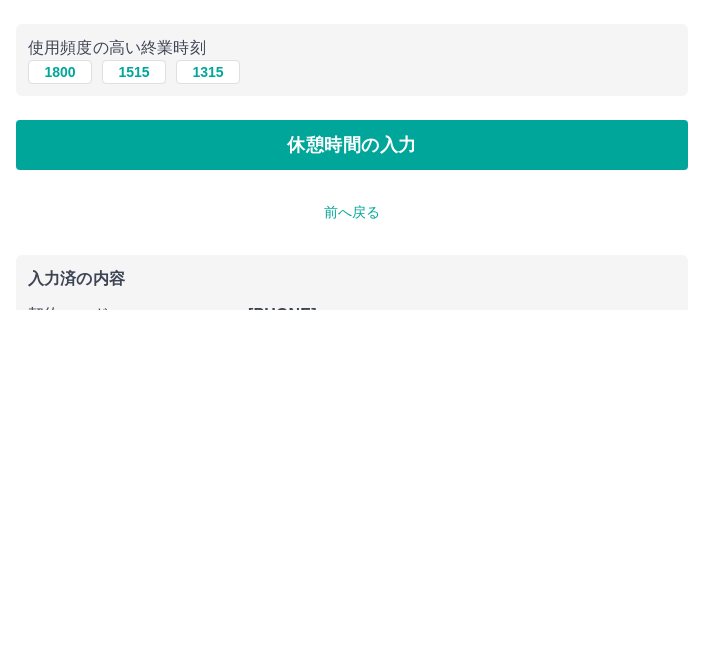 type on "****" 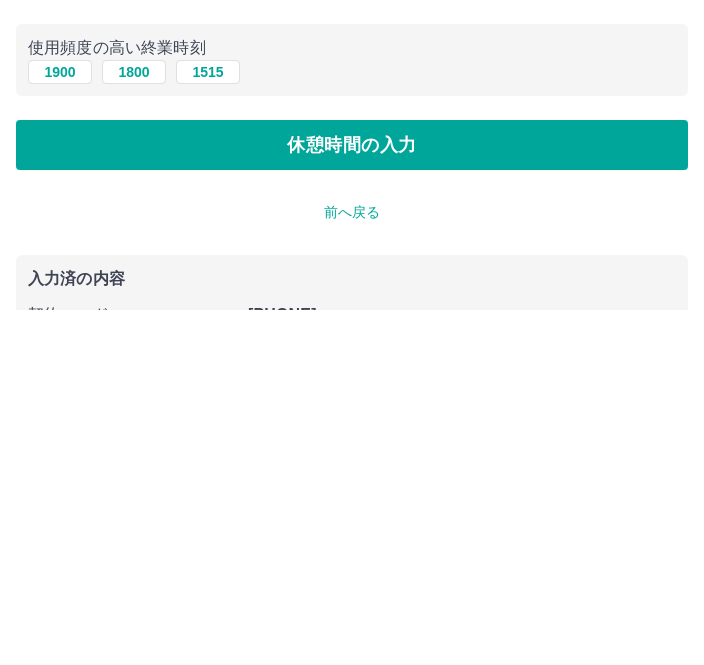 scroll, scrollTop: 156, scrollLeft: 0, axis: vertical 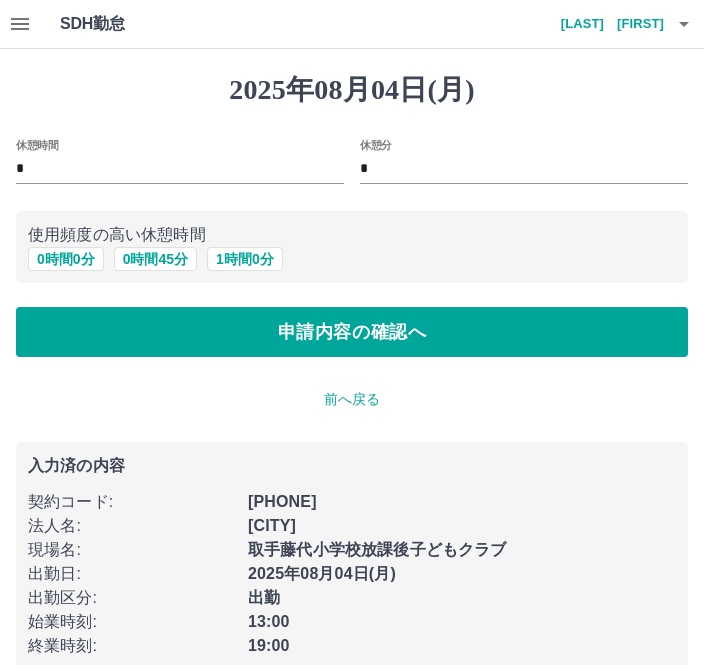 click on "申請内容の確認へ" at bounding box center (352, 332) 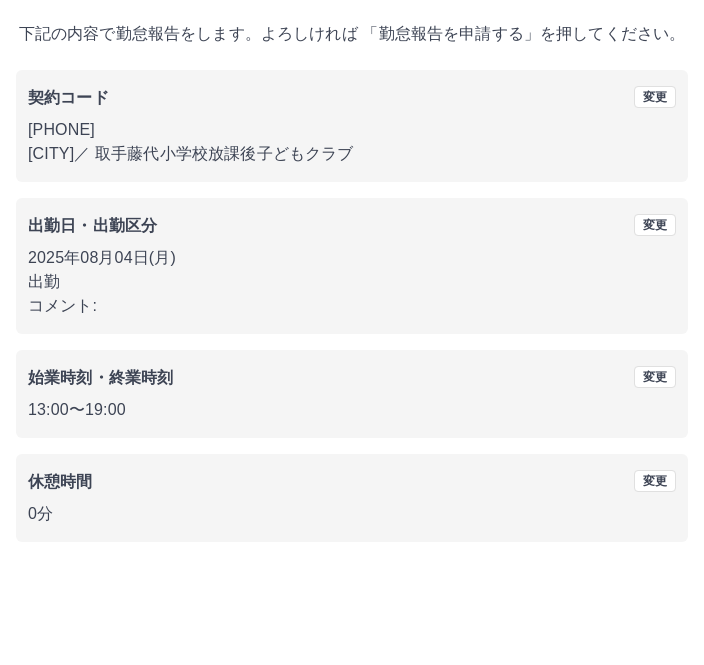 scroll, scrollTop: 83, scrollLeft: 0, axis: vertical 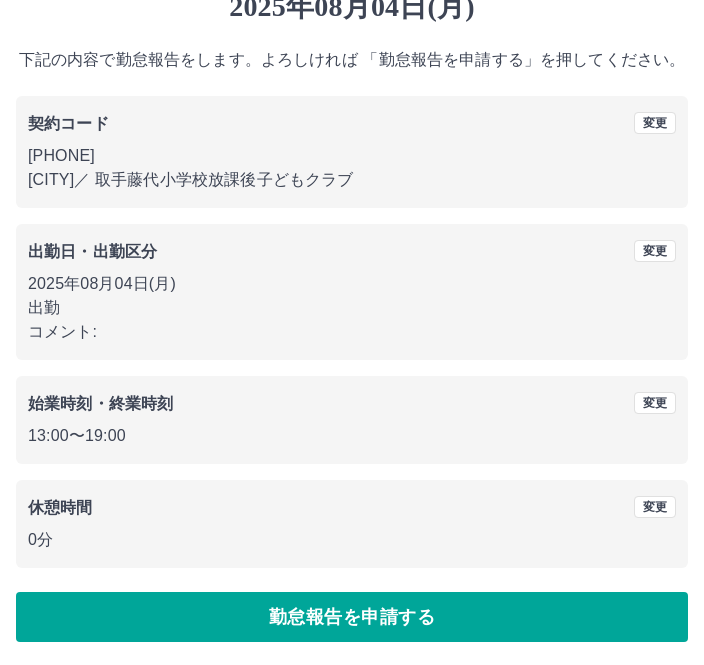 click on "勤怠報告を申請する" at bounding box center [352, 617] 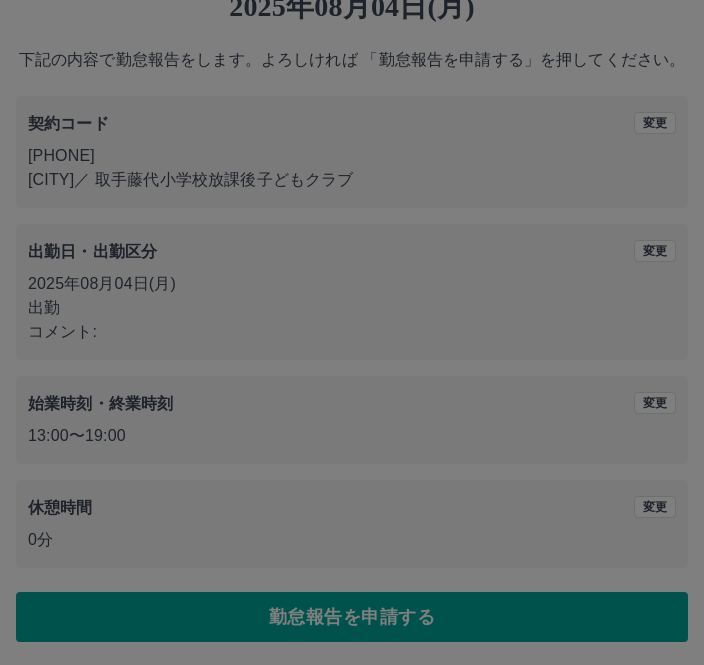 scroll, scrollTop: 0, scrollLeft: 0, axis: both 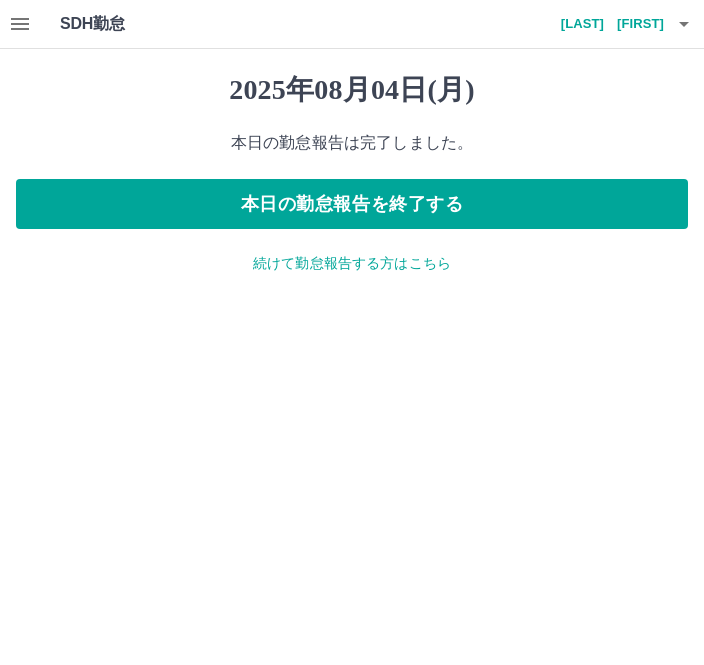 click on "久米　順子" at bounding box center (604, 24) 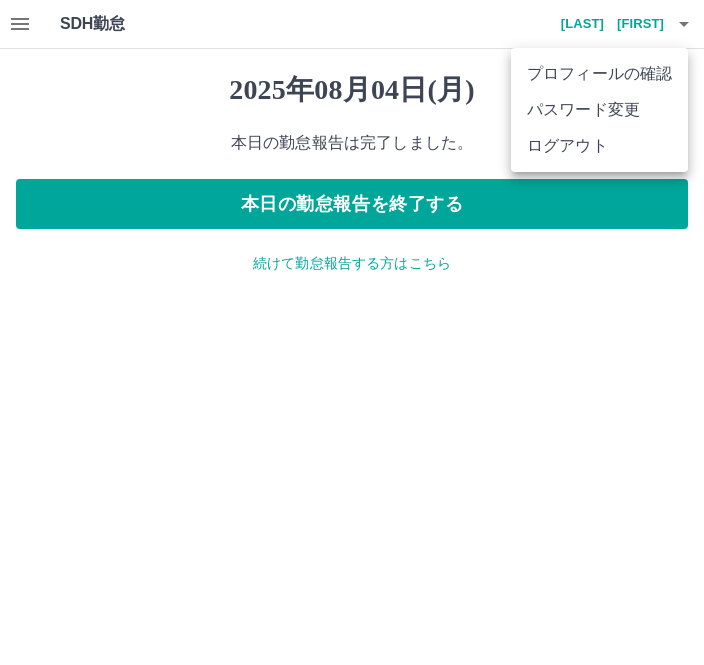 click on "ログアウト" at bounding box center (599, 146) 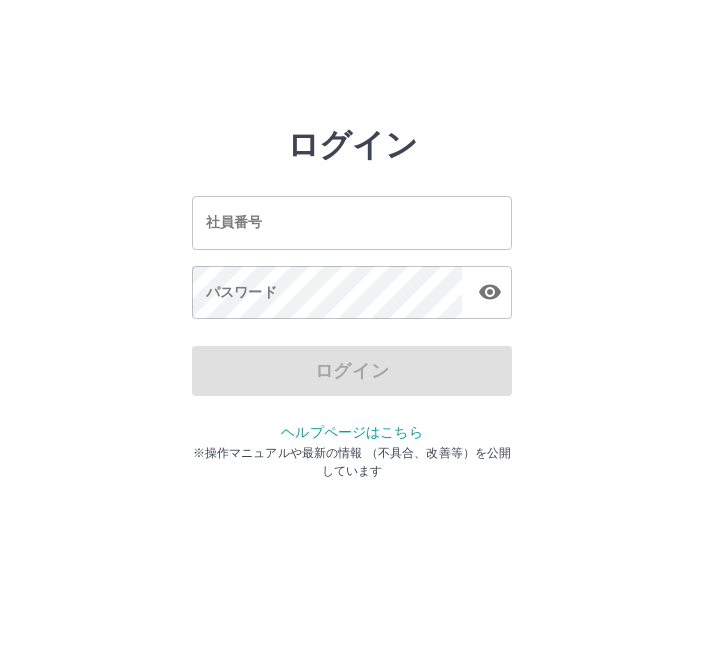 scroll, scrollTop: 0, scrollLeft: 0, axis: both 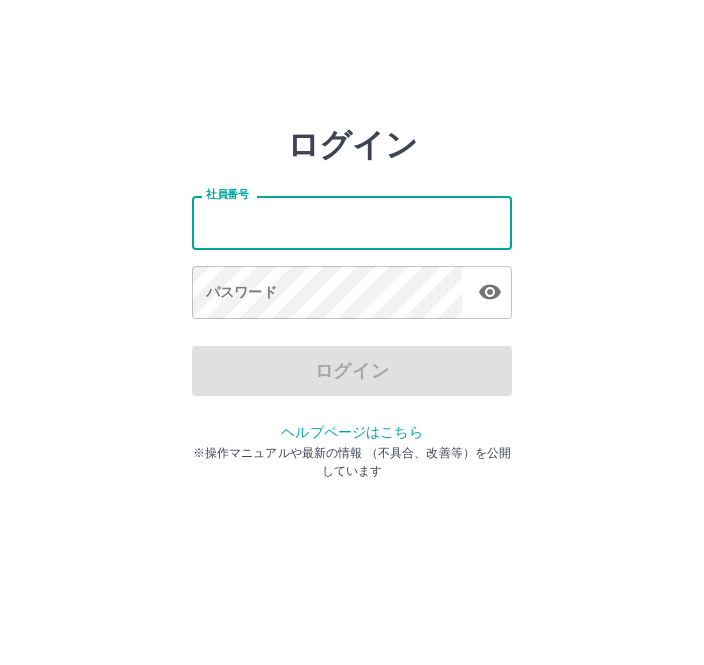 click on "社員番号" at bounding box center (352, 222) 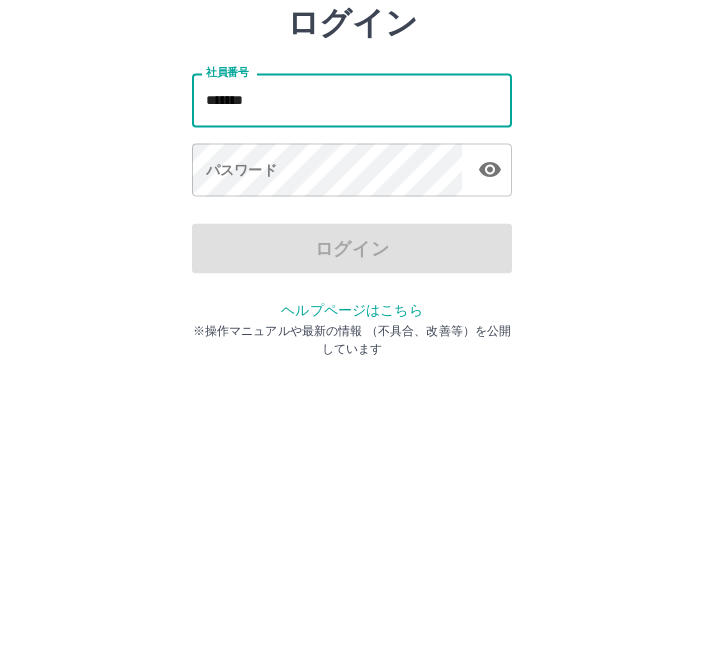 type on "*******" 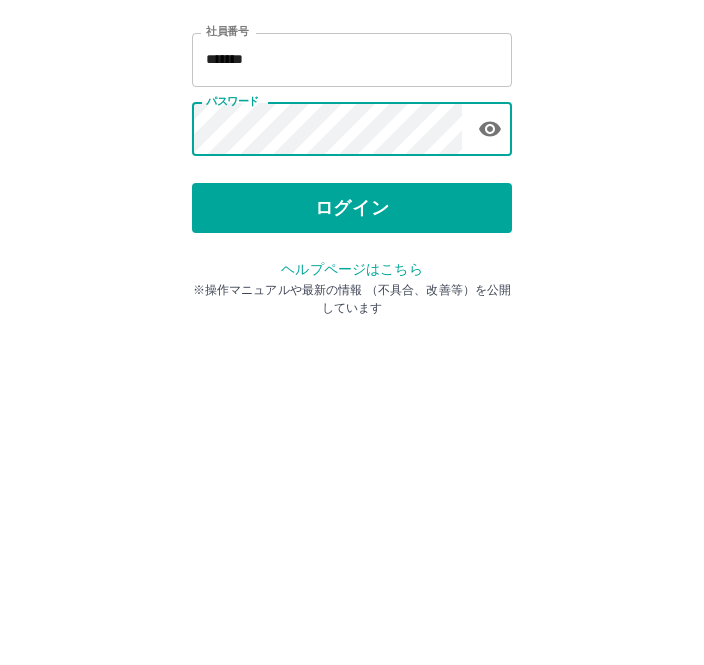 click on "ログイン" at bounding box center [352, 371] 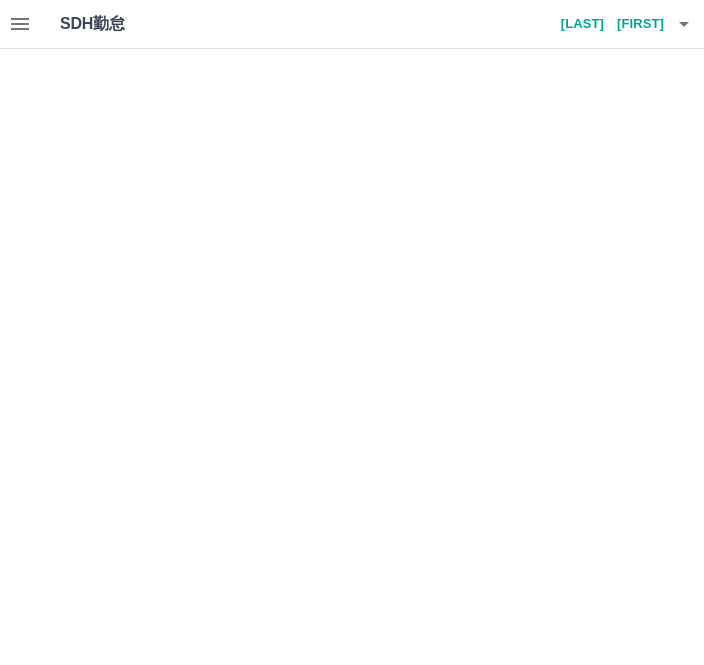 scroll, scrollTop: 0, scrollLeft: 0, axis: both 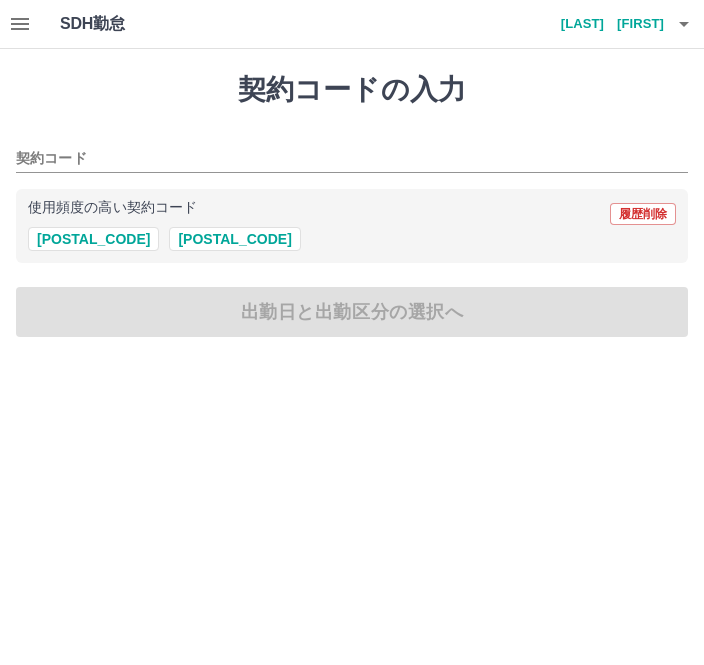 click on "[POSTAL_CODE]" at bounding box center [234, 239] 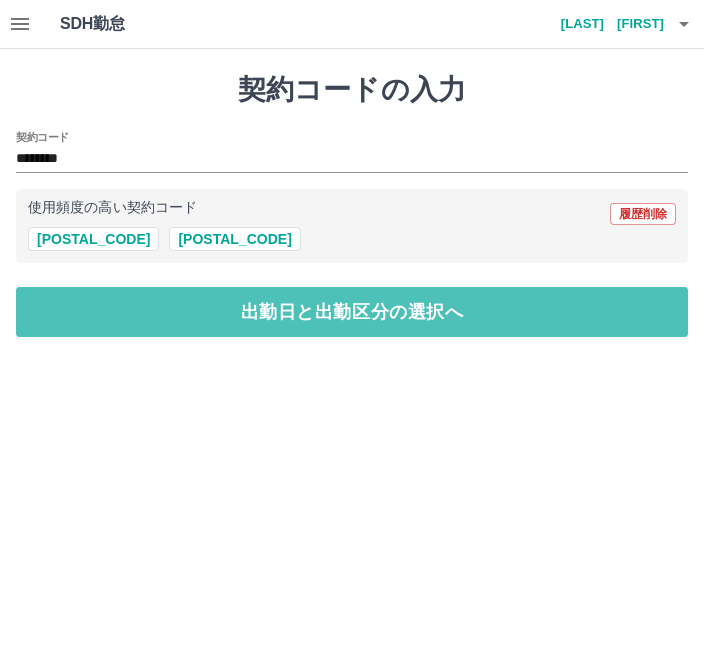 click on "出勤日と出勤区分の選択へ" at bounding box center (352, 312) 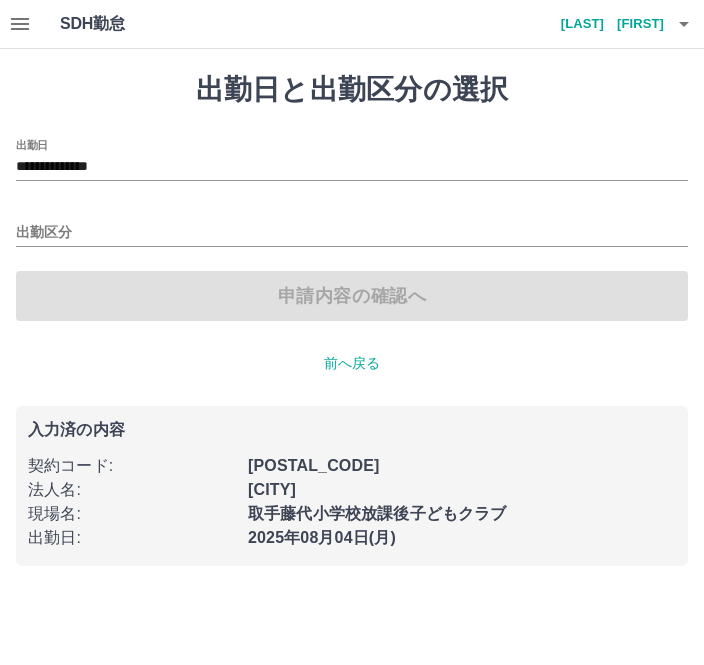 click on "出勤区分" at bounding box center (352, 233) 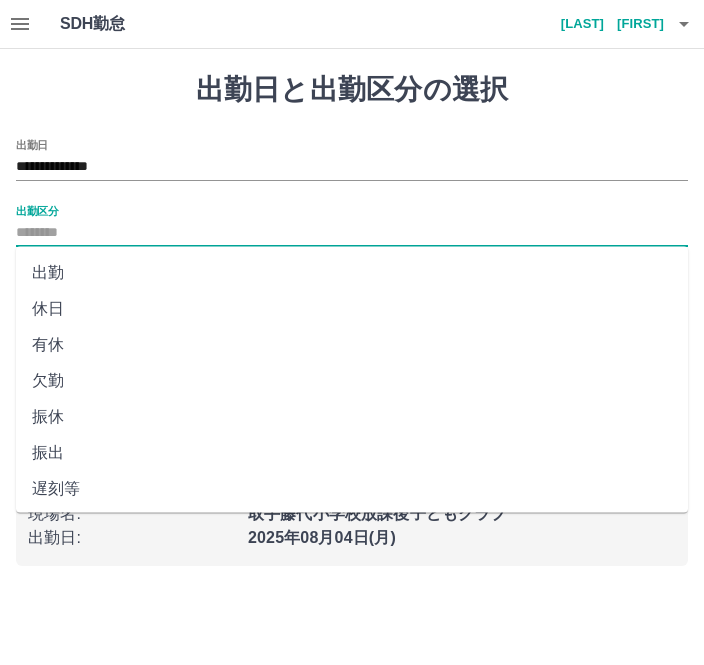 click on "出勤" at bounding box center (352, 273) 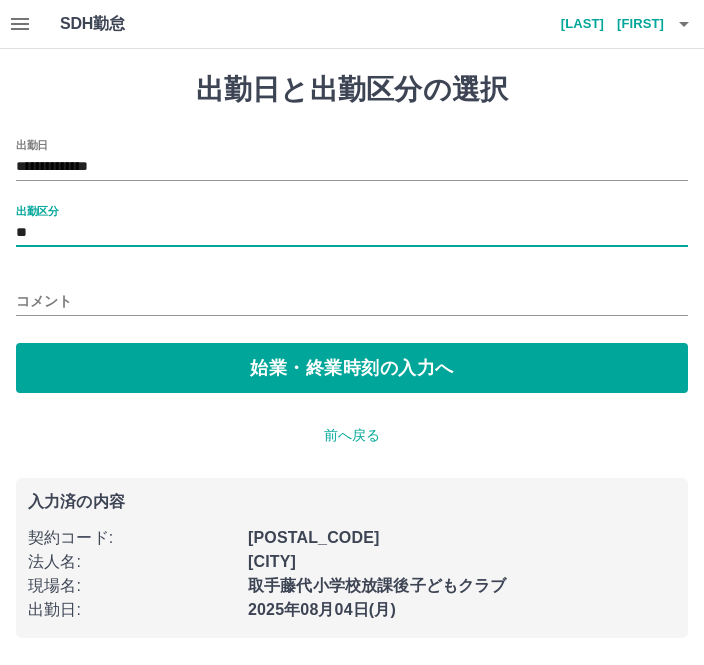 click on "始業・終業時刻の入力へ" at bounding box center [352, 368] 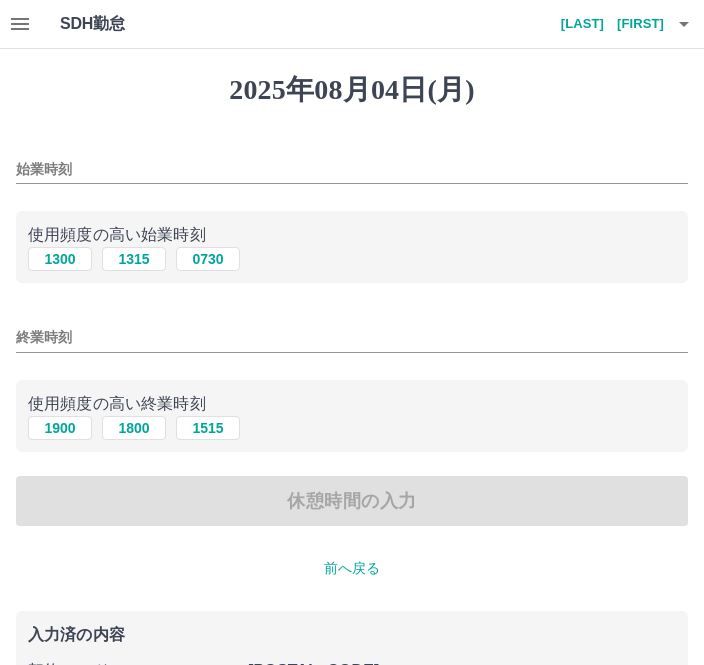 click on "1300" at bounding box center [60, 259] 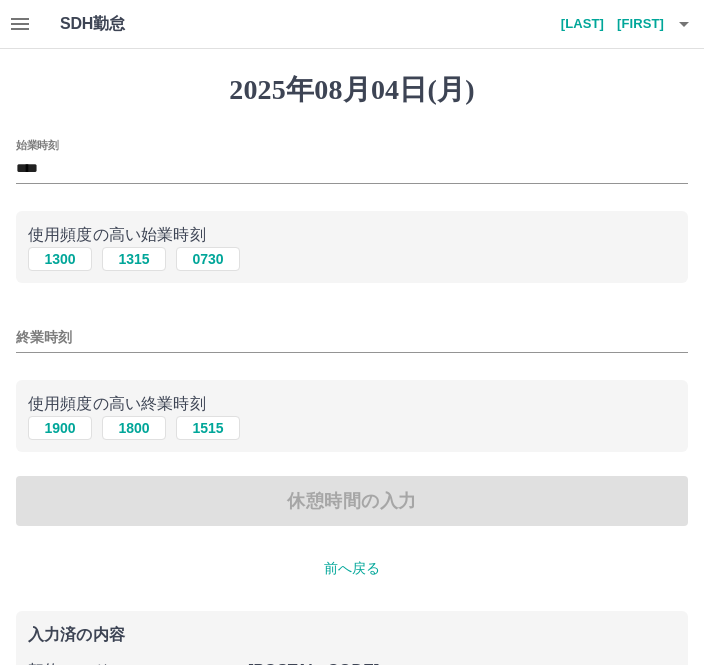 click on "終業時刻" at bounding box center (352, 337) 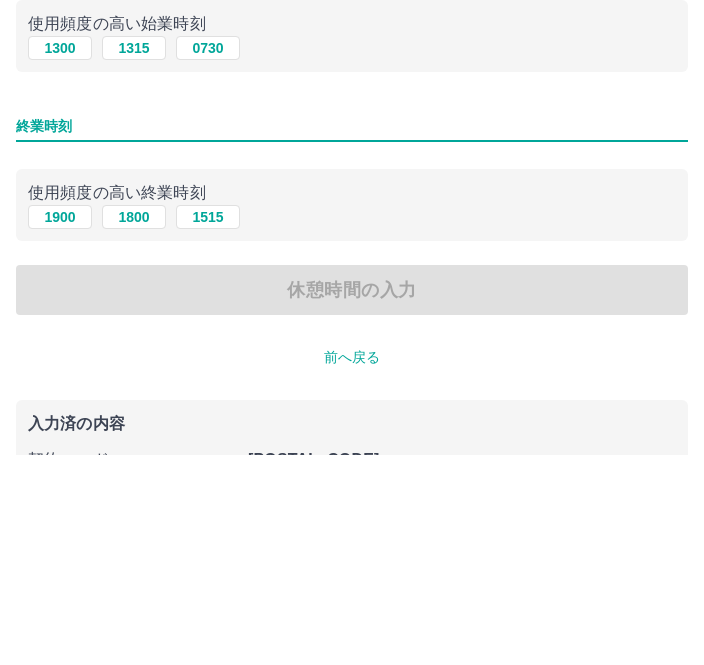 click on "使用頻度の高い終業時刻" at bounding box center (352, 404) 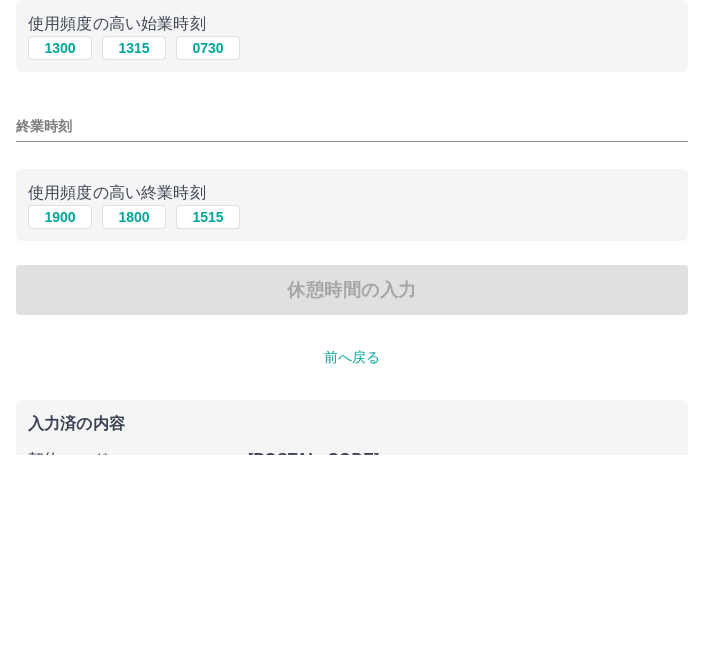 scroll, scrollTop: 156, scrollLeft: 0, axis: vertical 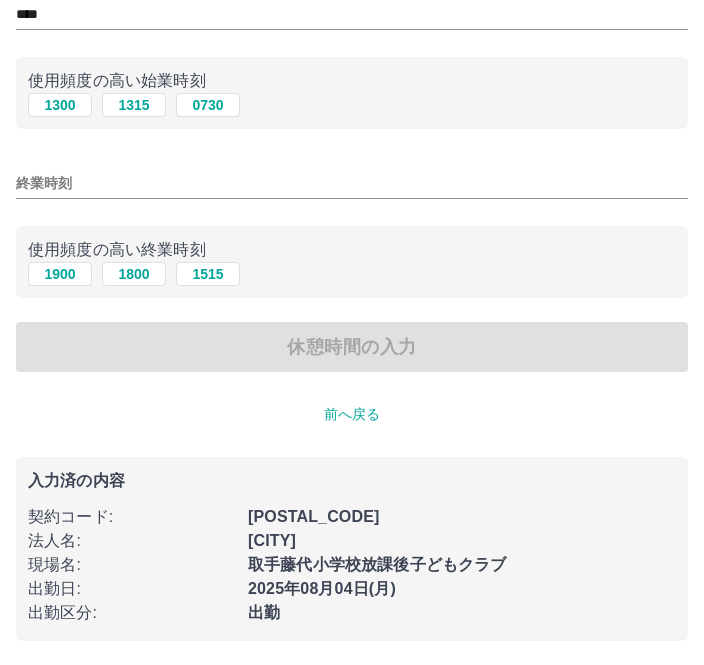 click on "休憩時間の入力" at bounding box center [352, 347] 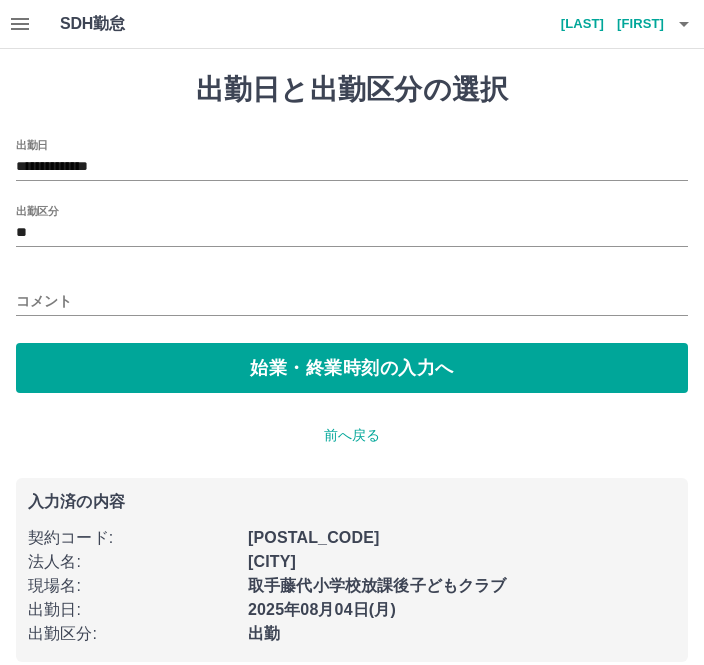 click on "始業・終業時刻の入力へ" at bounding box center (352, 368) 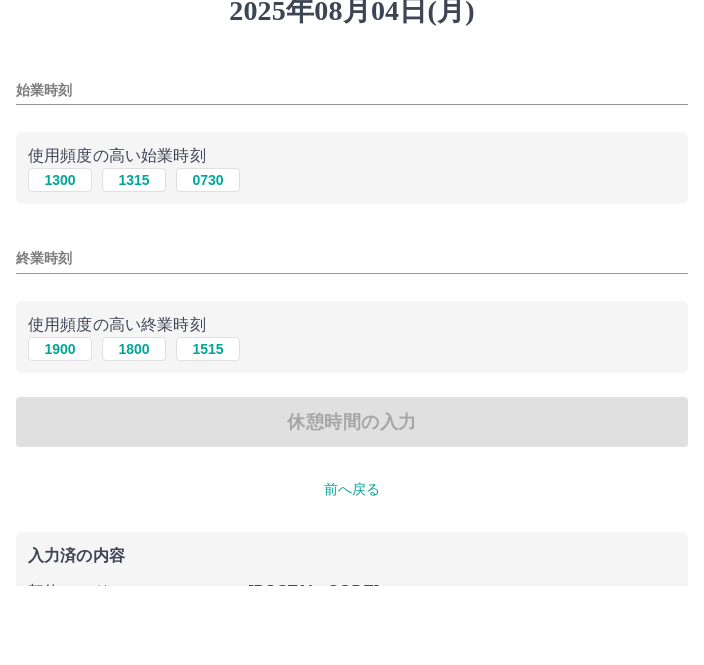 scroll, scrollTop: 79, scrollLeft: 0, axis: vertical 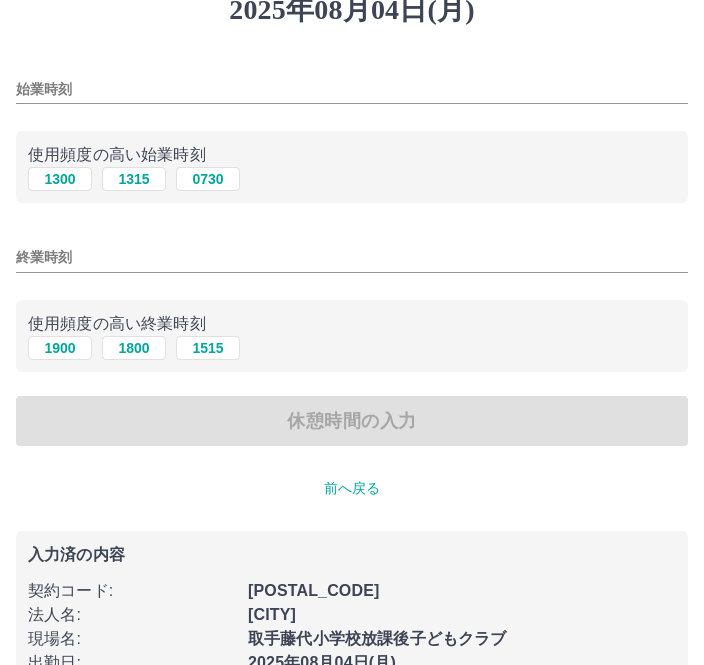 click on "休憩時間の入力" at bounding box center (352, 422) 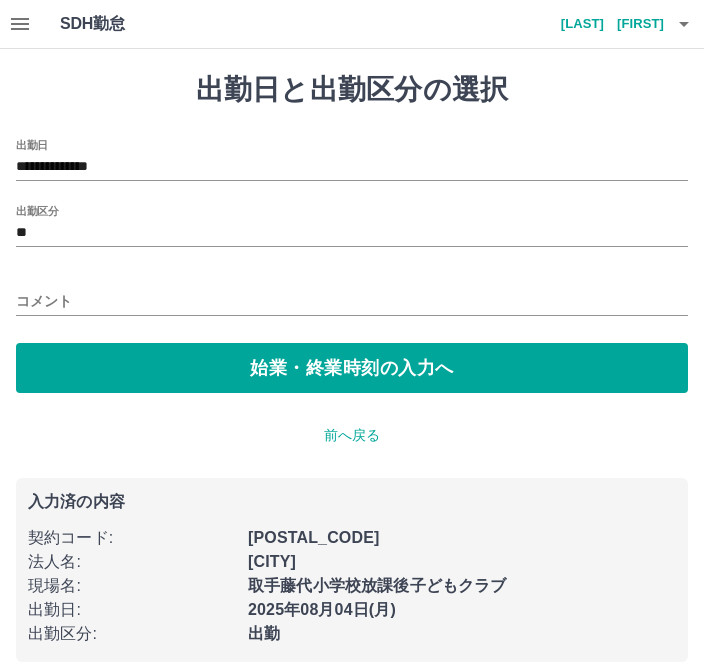 scroll, scrollTop: 20, scrollLeft: 0, axis: vertical 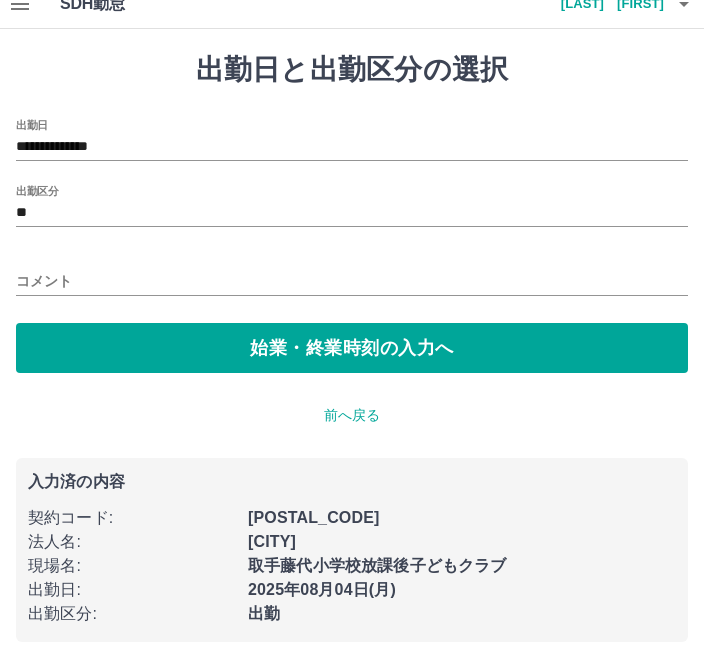 click on "始業・終業時刻の入力へ" at bounding box center [352, 348] 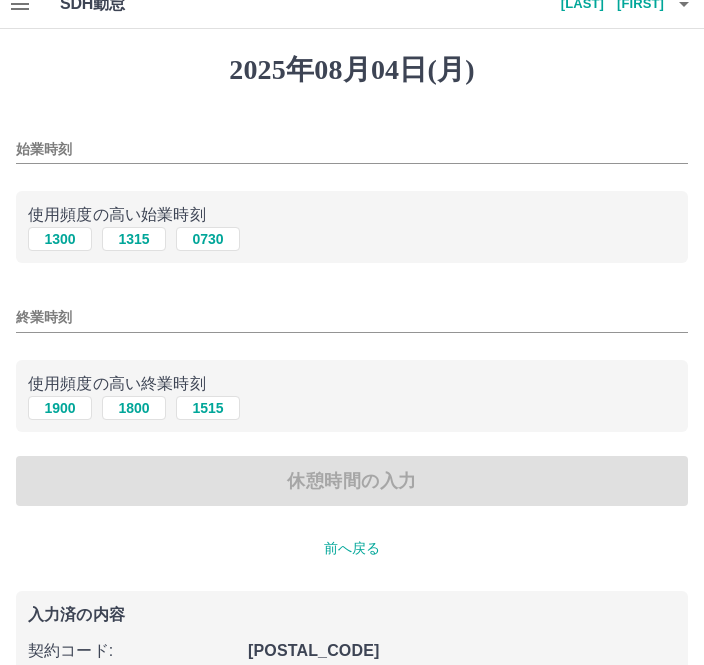 scroll, scrollTop: 0, scrollLeft: 0, axis: both 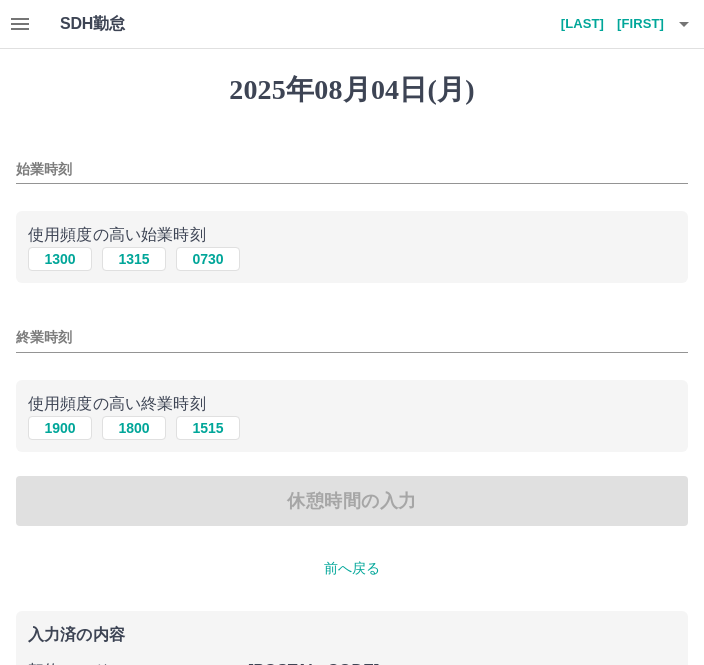 click on "1300" at bounding box center (60, 259) 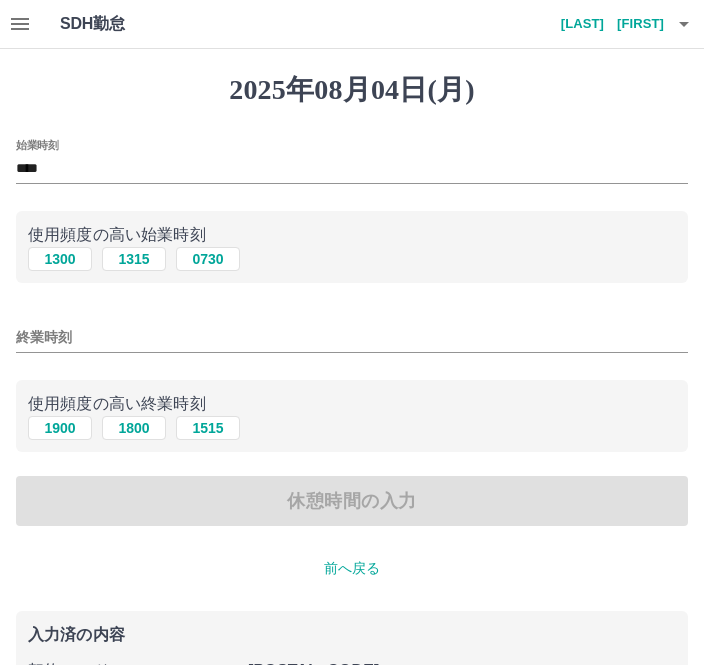 click on "終業時刻" at bounding box center (352, 337) 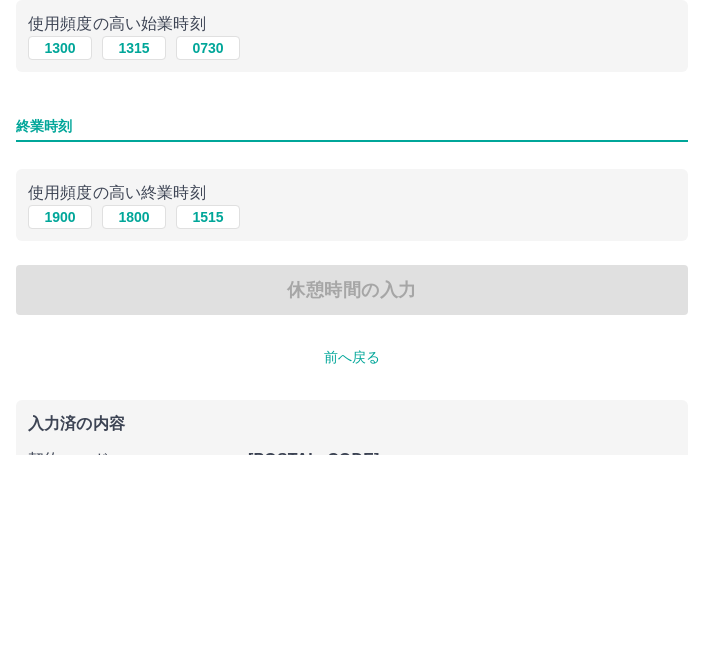 click on "1900" at bounding box center (60, 428) 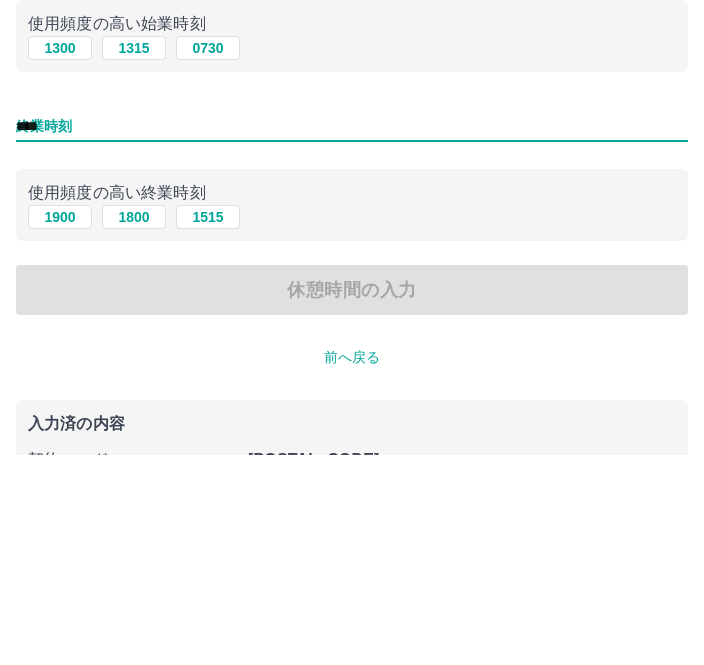 scroll, scrollTop: 156, scrollLeft: 0, axis: vertical 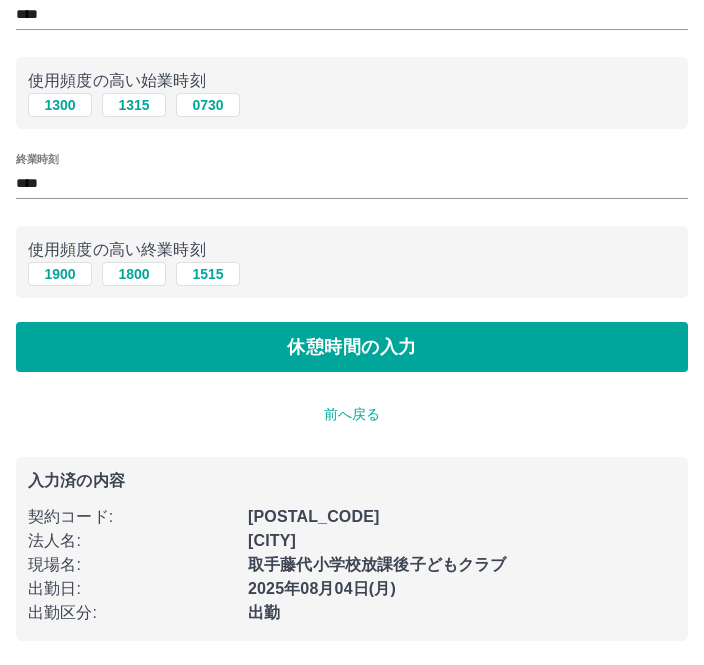 click on "休憩時間の入力" at bounding box center (352, 347) 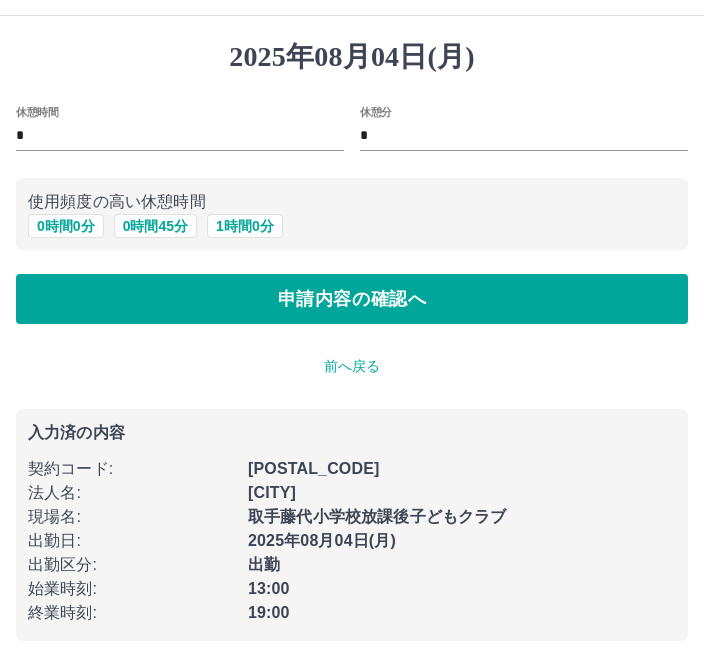 scroll, scrollTop: 0, scrollLeft: 0, axis: both 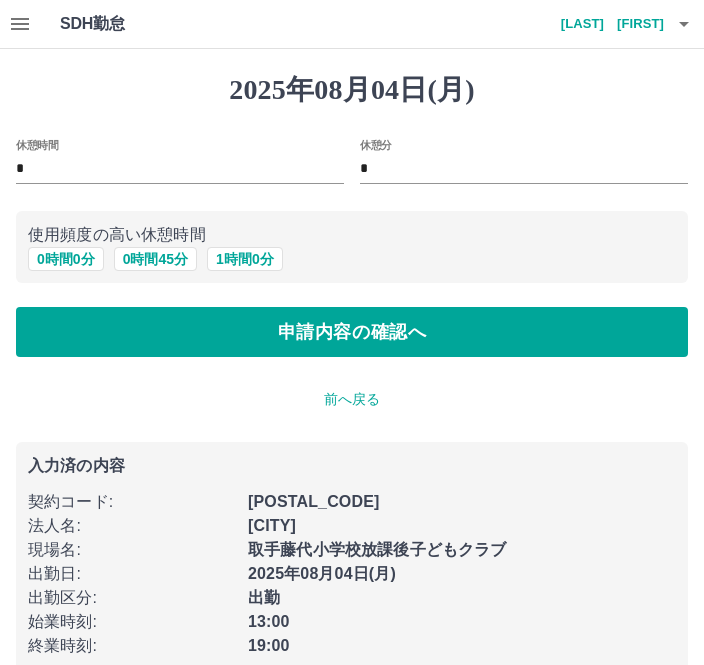 click on "申請内容の確認へ" at bounding box center [352, 332] 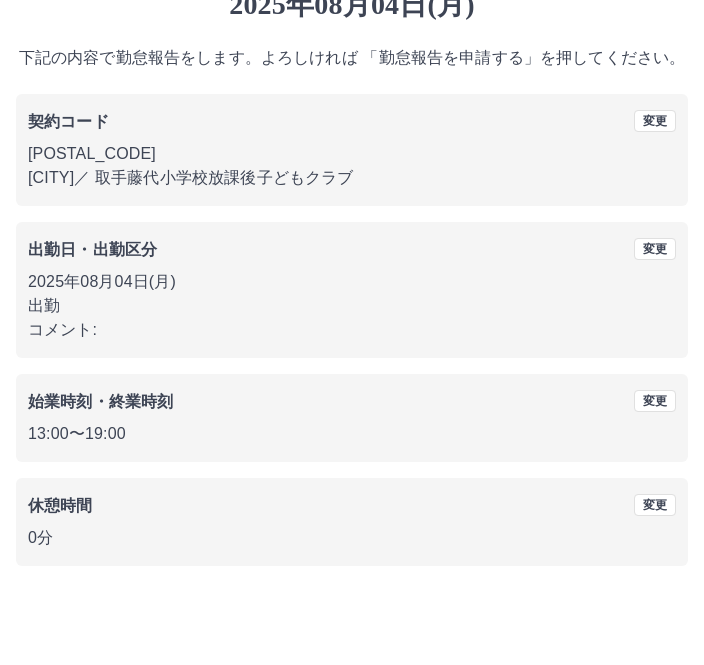 scroll, scrollTop: 83, scrollLeft: 0, axis: vertical 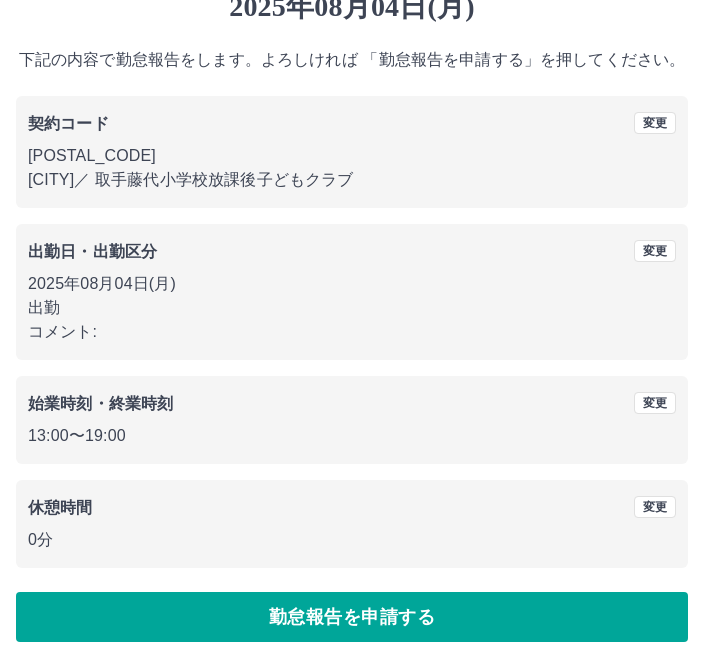 click on "勤怠報告を申請する" at bounding box center (352, 617) 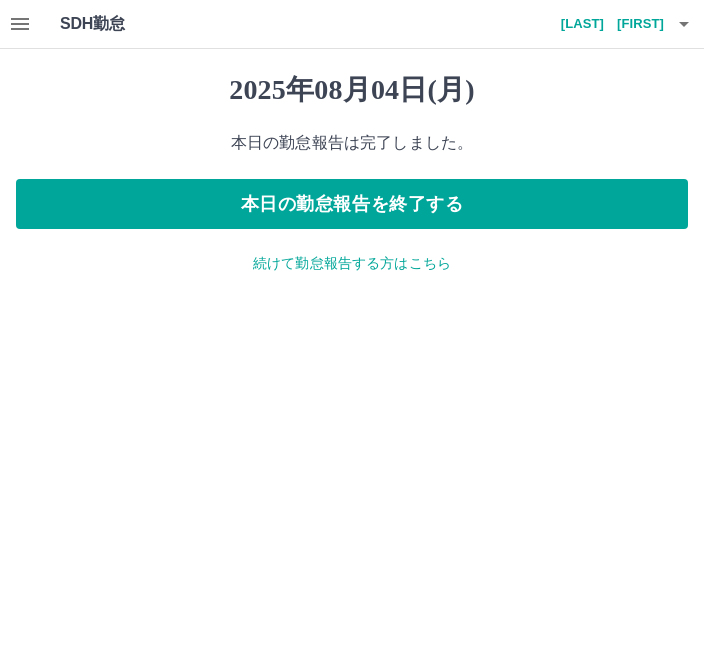 scroll, scrollTop: 0, scrollLeft: 0, axis: both 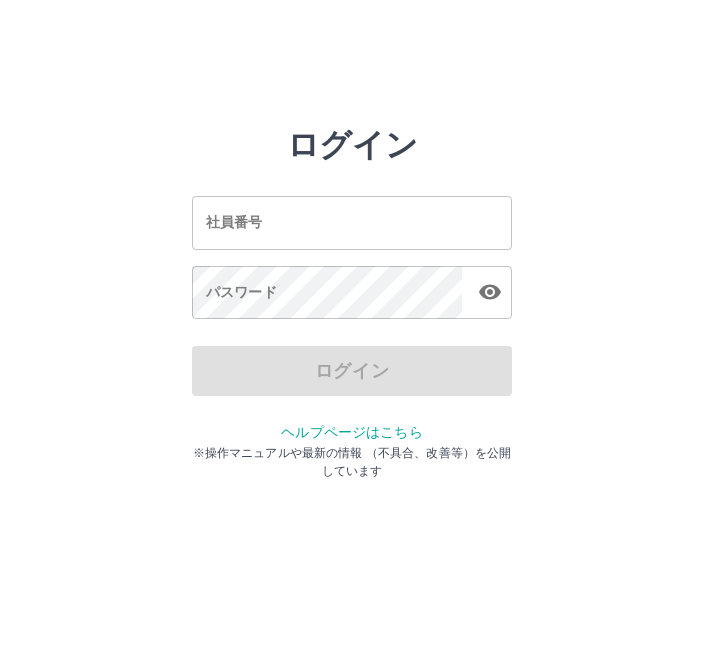 click on "ログイン" at bounding box center [352, 371] 